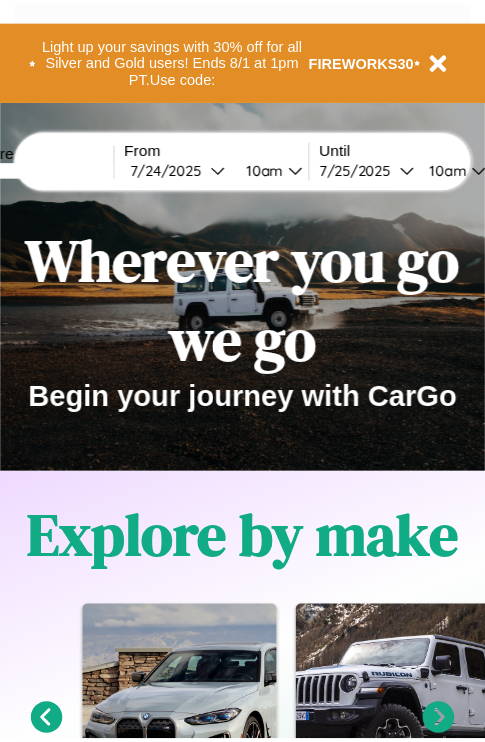 scroll, scrollTop: 0, scrollLeft: 0, axis: both 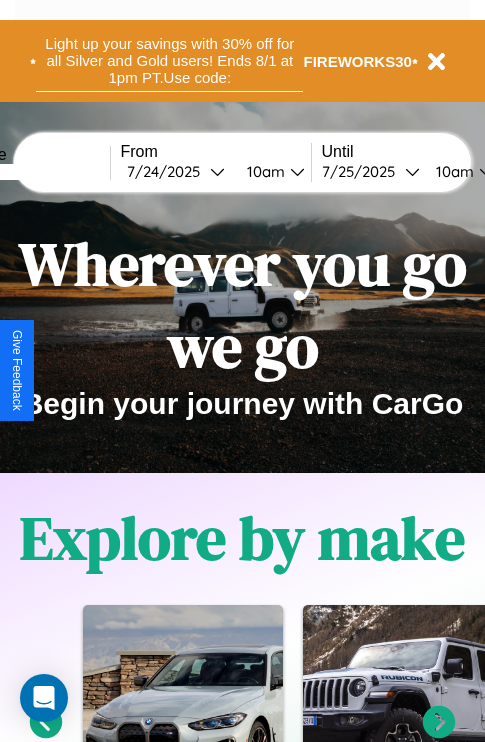 click on "Light up your savings with 30% off for all Silver and Gold users! Ends 8/1 at 1pm PT.  Use code:" at bounding box center [169, 61] 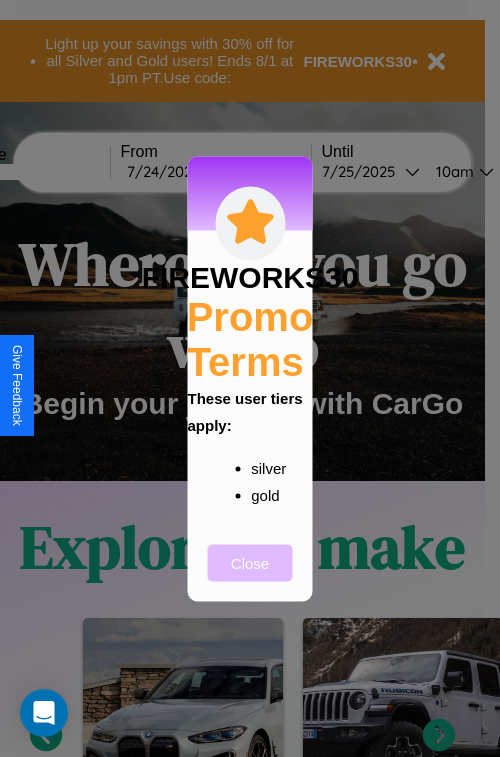 click on "Close" at bounding box center (250, 562) 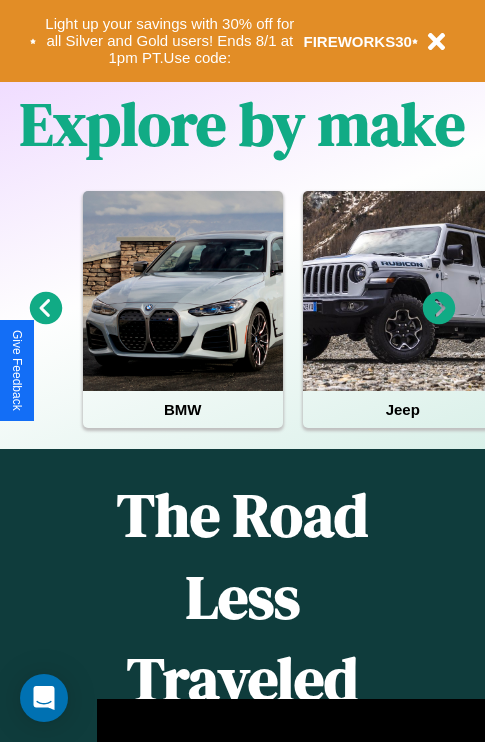 scroll, scrollTop: 0, scrollLeft: 0, axis: both 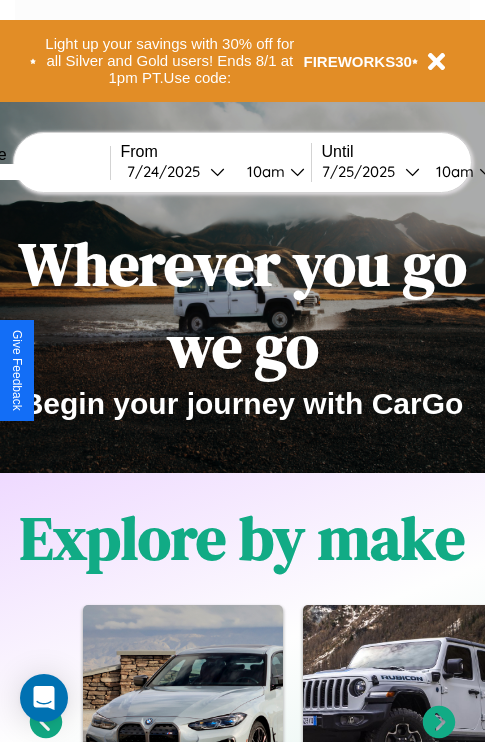 click at bounding box center (35, 172) 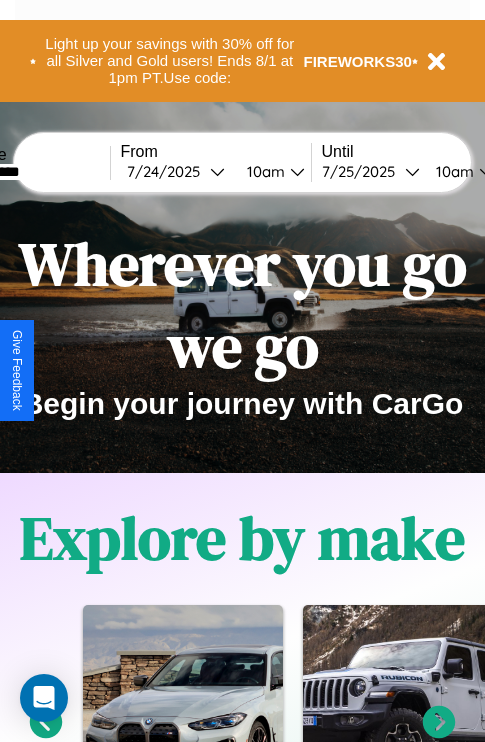 type on "**********" 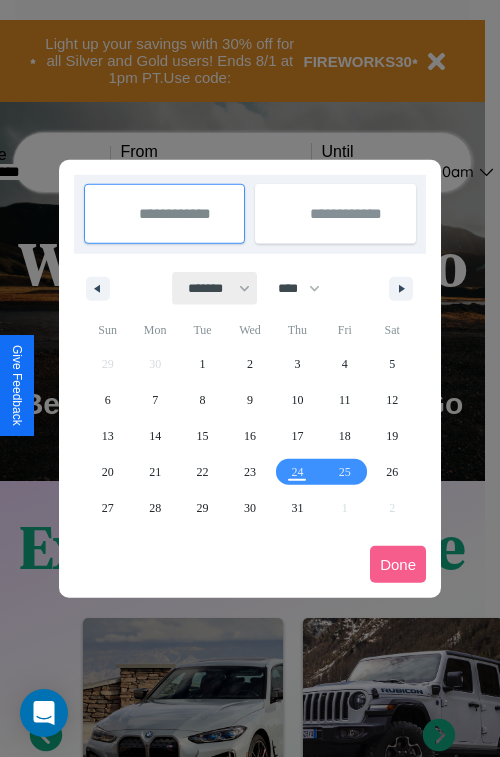 click on "******* ******** ***** ***** *** **** **** ****** ********* ******* ******** ********" at bounding box center (215, 288) 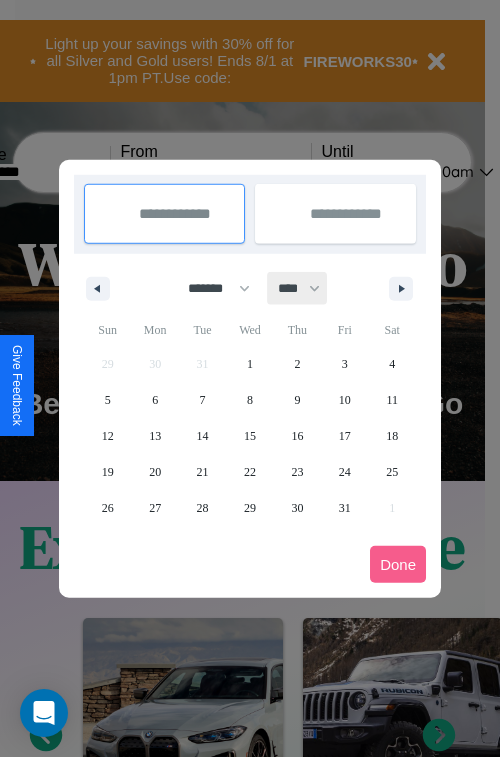 click on "**** **** **** **** **** **** **** **** **** **** **** **** **** **** **** **** **** **** **** **** **** **** **** **** **** **** **** **** **** **** **** **** **** **** **** **** **** **** **** **** **** **** **** **** **** **** **** **** **** **** **** **** **** **** **** **** **** **** **** **** **** **** **** **** **** **** **** **** **** **** **** **** **** **** **** **** **** **** **** **** **** **** **** **** **** **** **** **** **** **** **** **** **** **** **** **** **** **** **** **** **** **** **** **** **** **** **** **** **** **** **** **** **** **** **** **** **** **** **** **** ****" at bounding box center [298, 288] 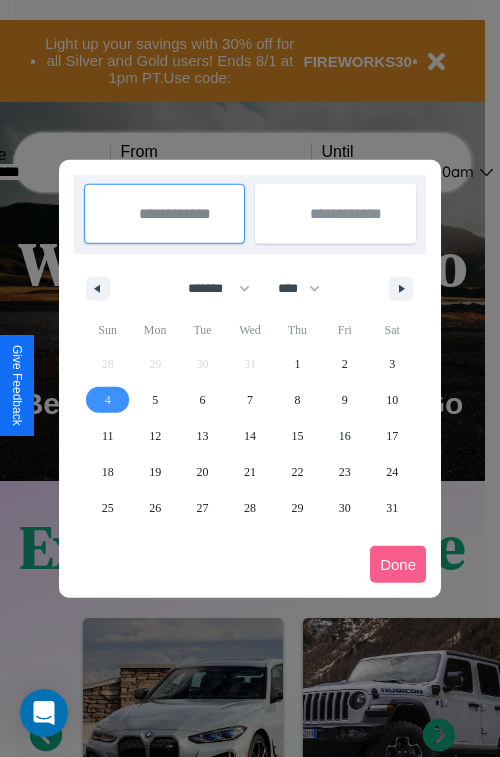 click on "4" at bounding box center [108, 400] 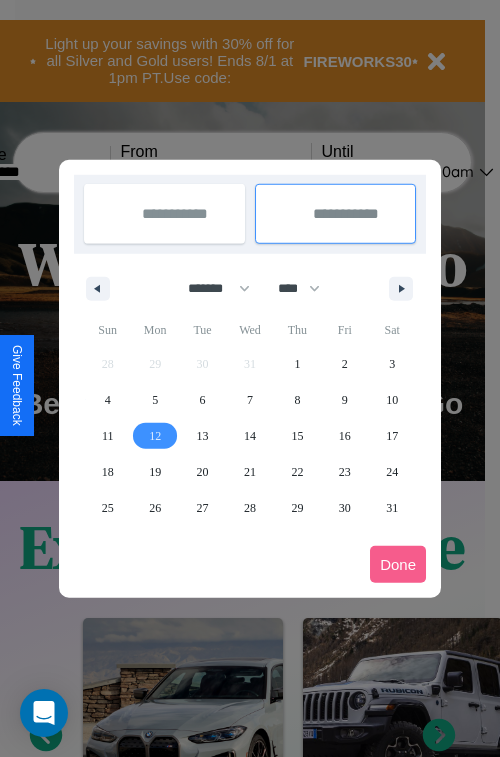 click on "12" at bounding box center (155, 436) 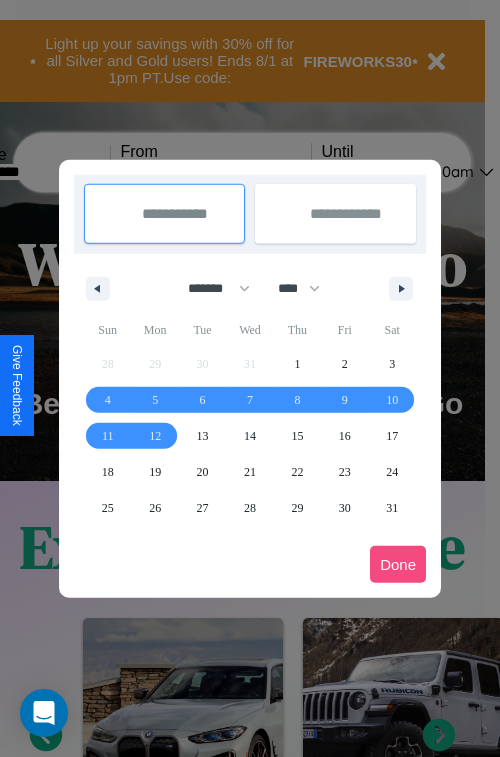 click on "Done" at bounding box center (398, 564) 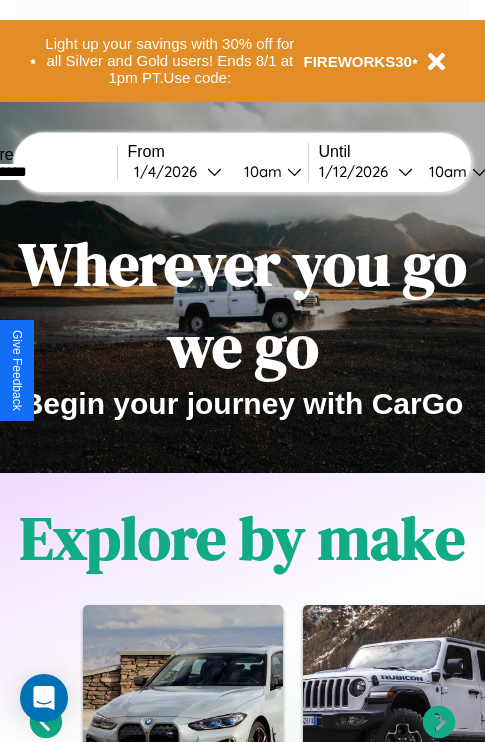 scroll, scrollTop: 0, scrollLeft: 68, axis: horizontal 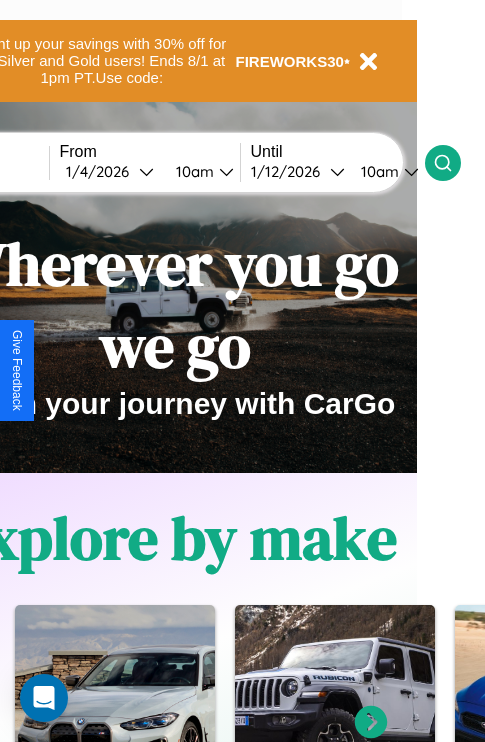 click 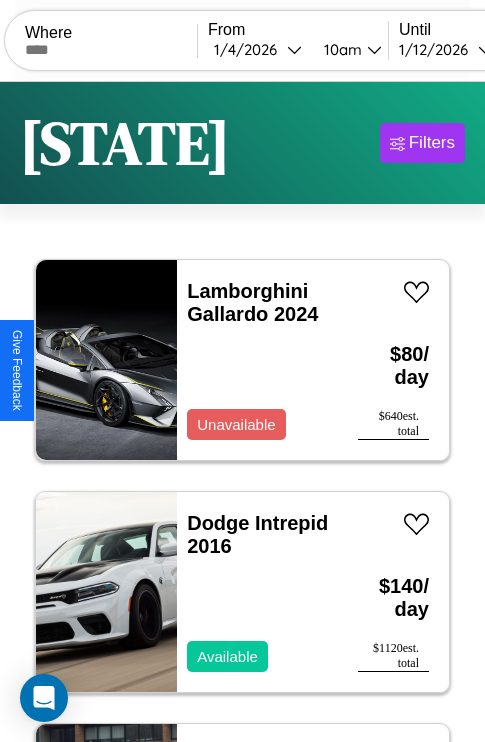 scroll, scrollTop: 79, scrollLeft: 0, axis: vertical 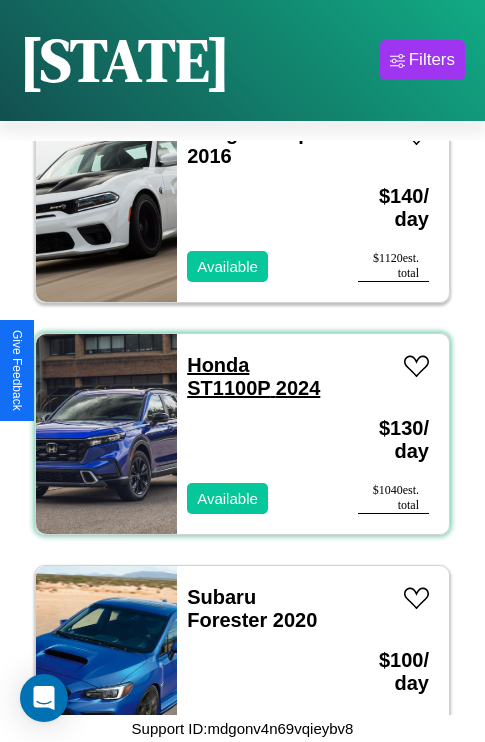 click on "Honda   ST1100P   2024" at bounding box center (253, 376) 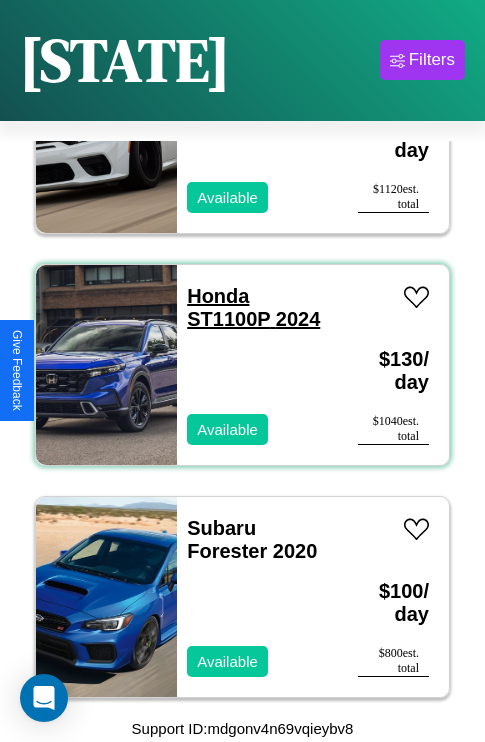scroll, scrollTop: 382, scrollLeft: 0, axis: vertical 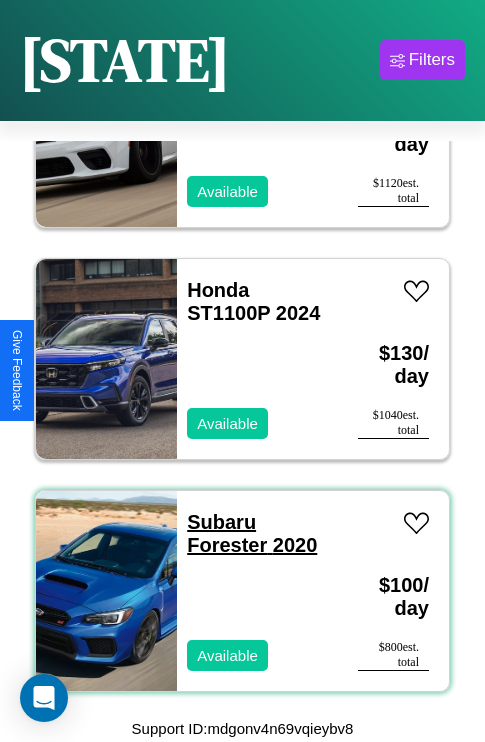 click on "Subaru   Forester   2020" at bounding box center [252, 533] 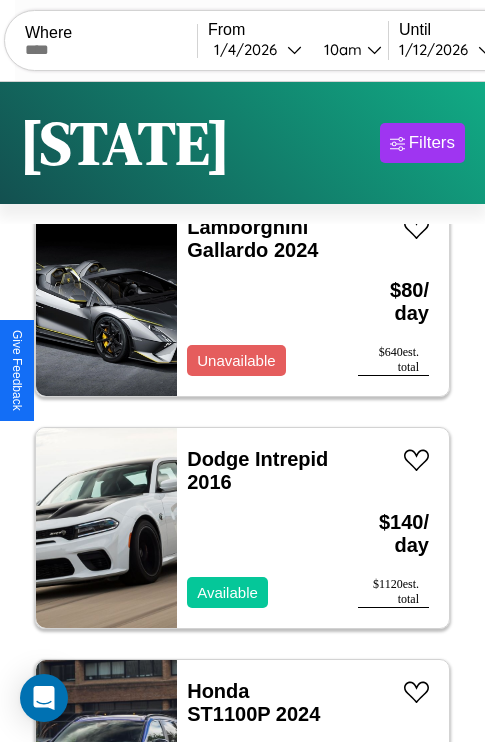 scroll, scrollTop: 0, scrollLeft: 0, axis: both 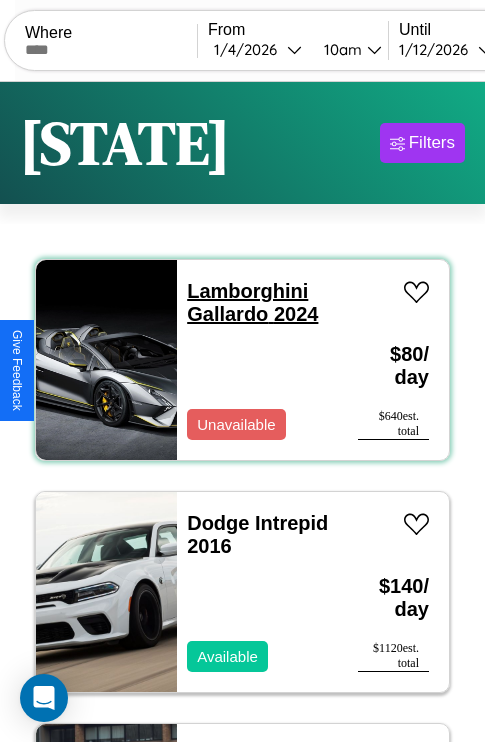 click on "Lamborghini   Gallardo   2024" at bounding box center (252, 302) 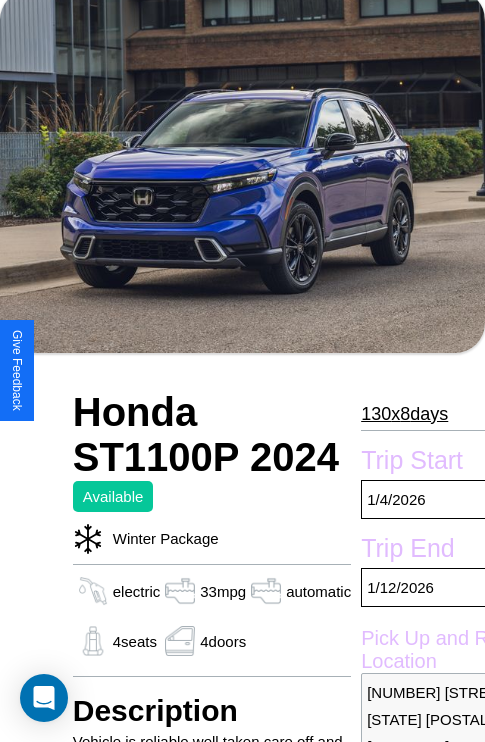 scroll, scrollTop: 134, scrollLeft: 0, axis: vertical 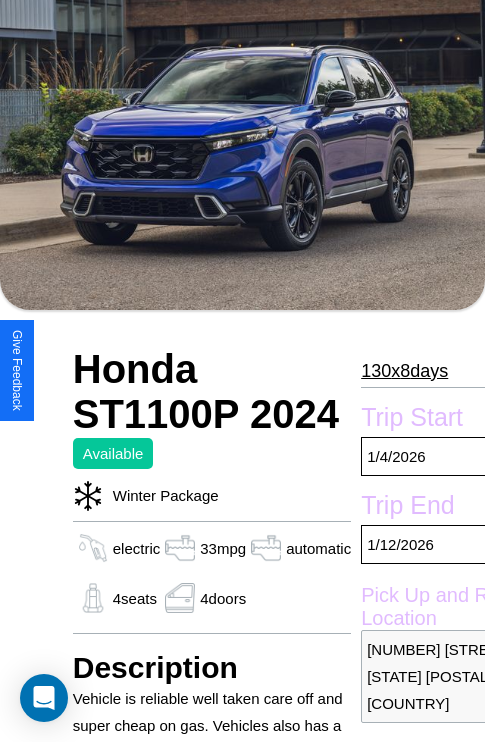 click on "130  x  8  days" at bounding box center (404, 371) 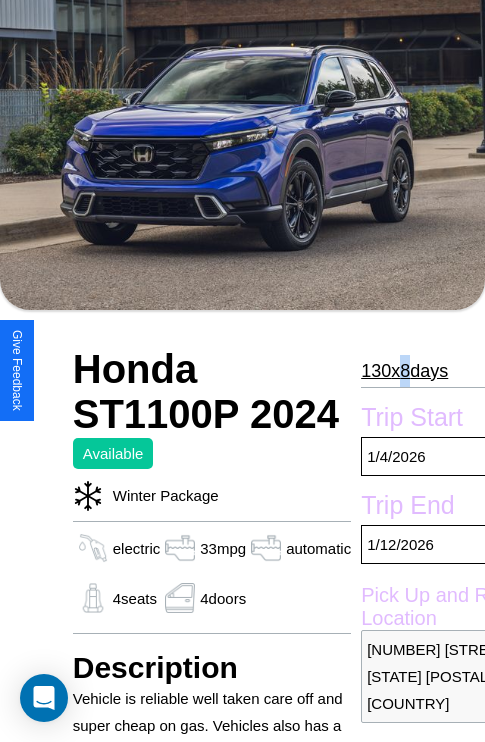 click on "130  x  8  days" at bounding box center (404, 371) 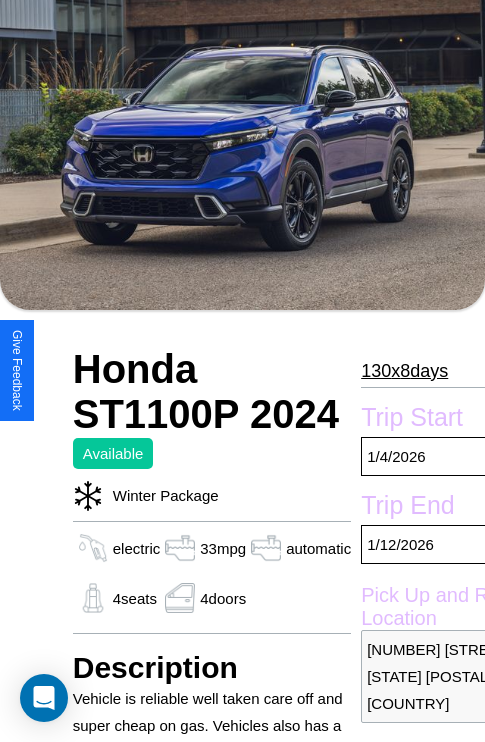 click on "130  x  8  days" at bounding box center [404, 371] 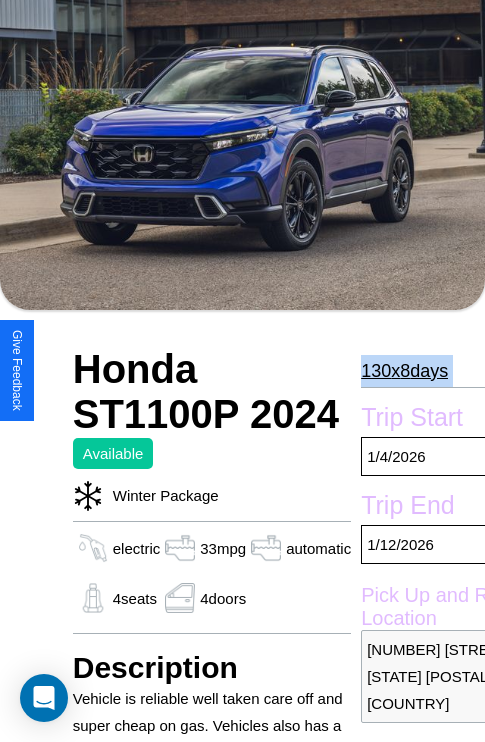 click on "130  x  8  days" at bounding box center (404, 371) 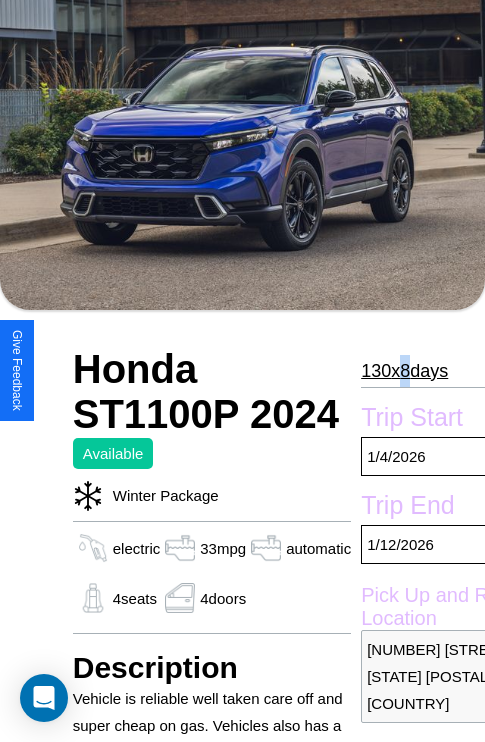 click on "130  x  8  days" at bounding box center [404, 371] 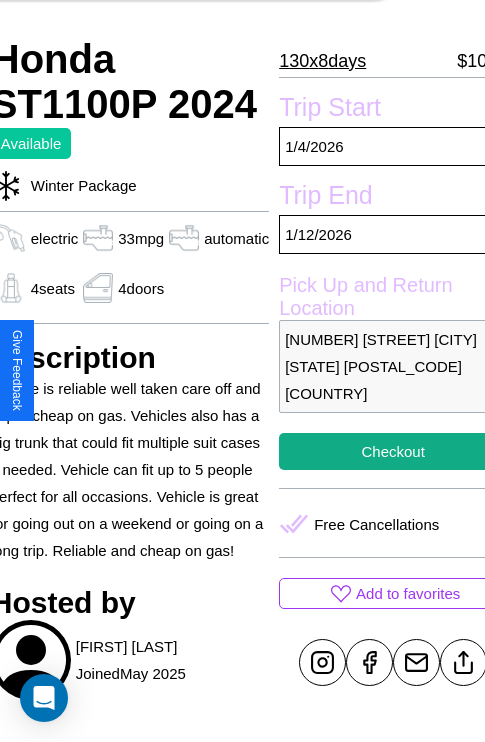 scroll, scrollTop: 498, scrollLeft: 96, axis: both 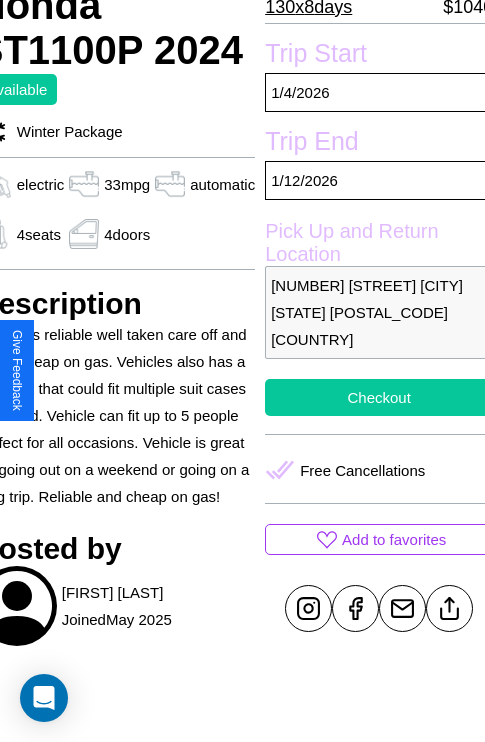 click on "Checkout" at bounding box center (379, 397) 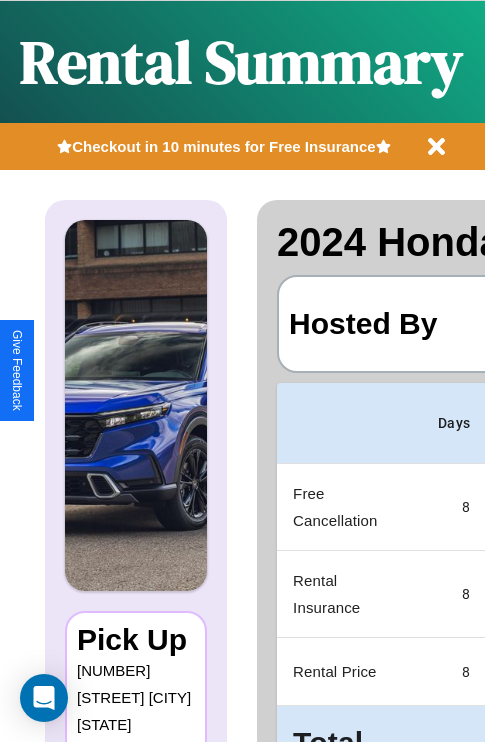 scroll, scrollTop: 0, scrollLeft: 387, axis: horizontal 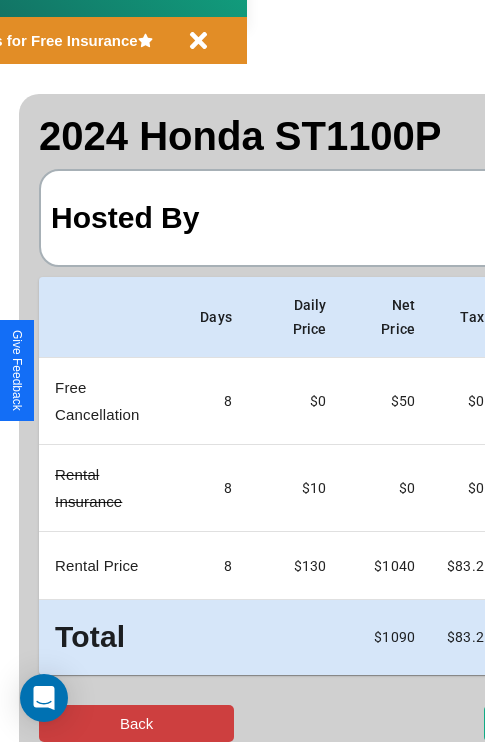 click on "Back" at bounding box center [136, 723] 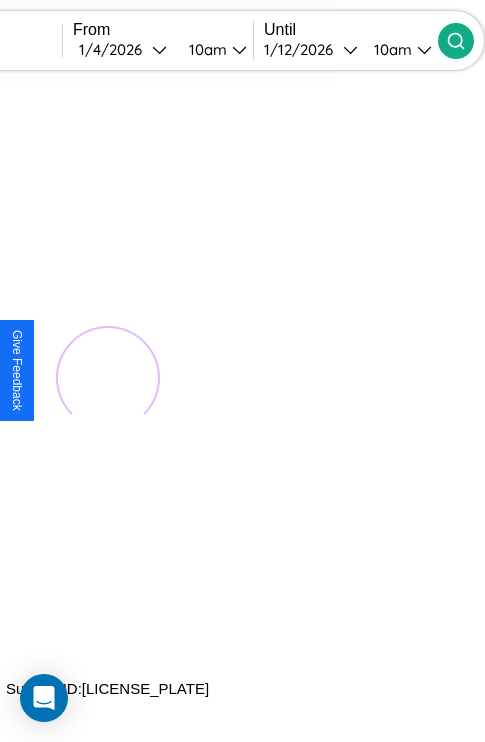 scroll, scrollTop: 0, scrollLeft: 0, axis: both 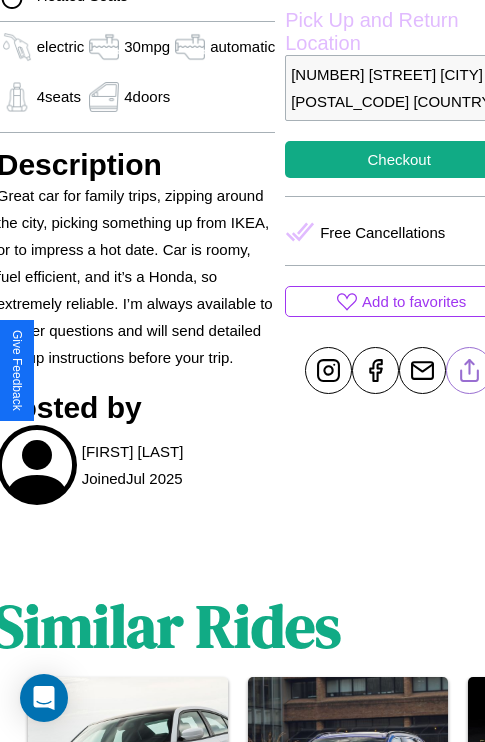 click 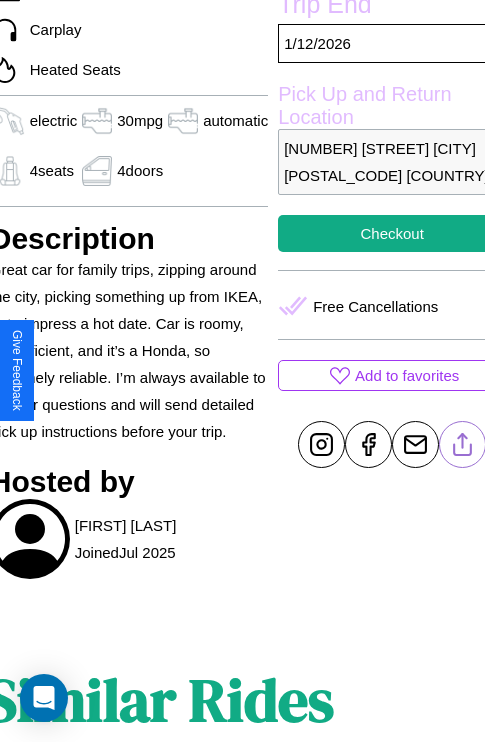scroll, scrollTop: 481, scrollLeft: 96, axis: both 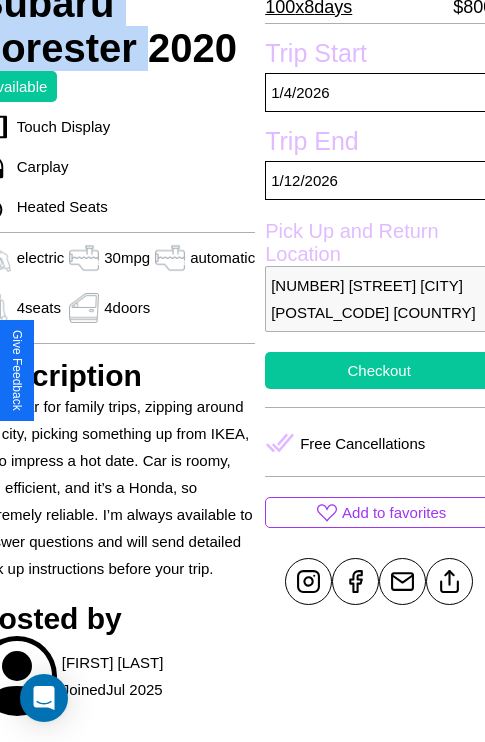 click on "Checkout" at bounding box center [379, 370] 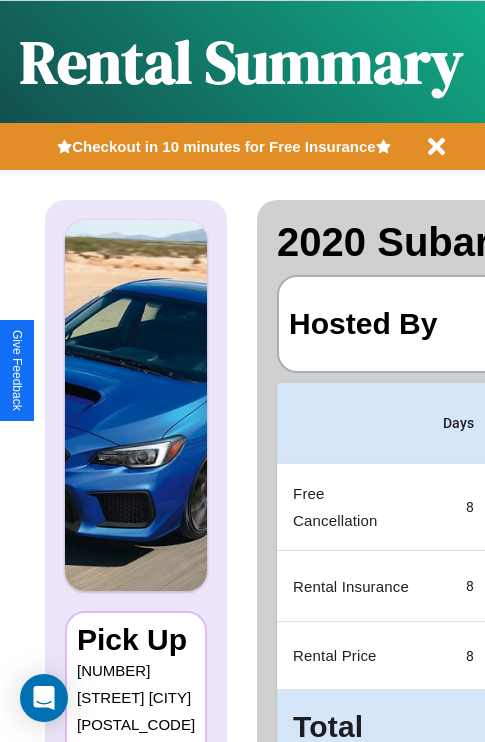 scroll, scrollTop: 0, scrollLeft: 387, axis: horizontal 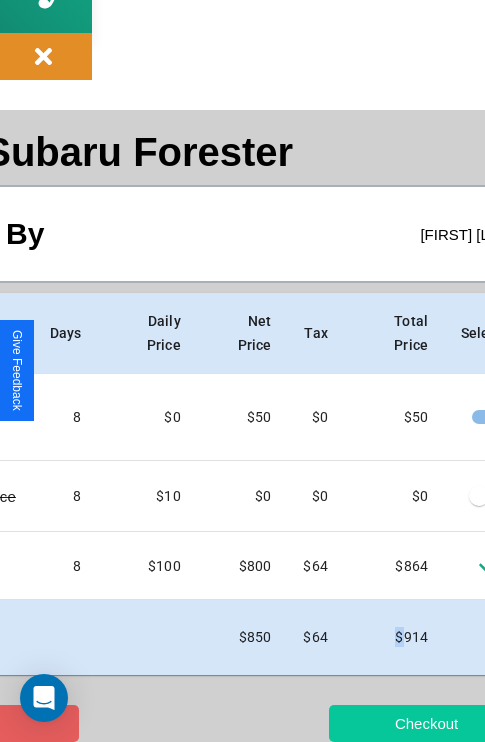 click on "Checkout" at bounding box center [426, 723] 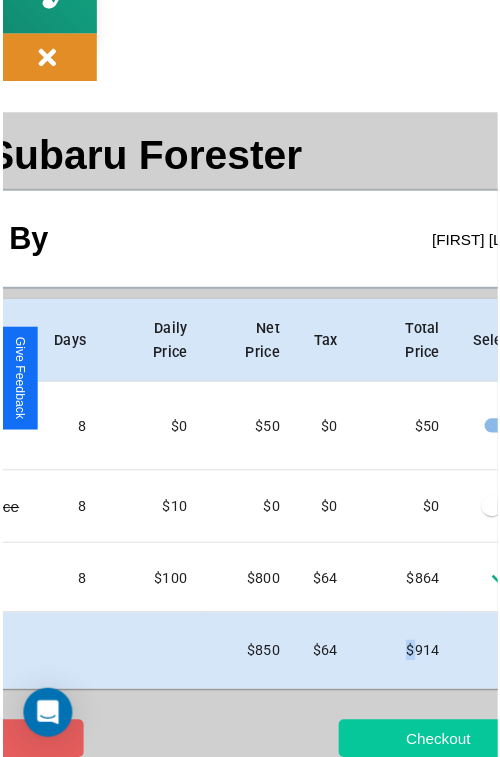 scroll, scrollTop: 0, scrollLeft: 0, axis: both 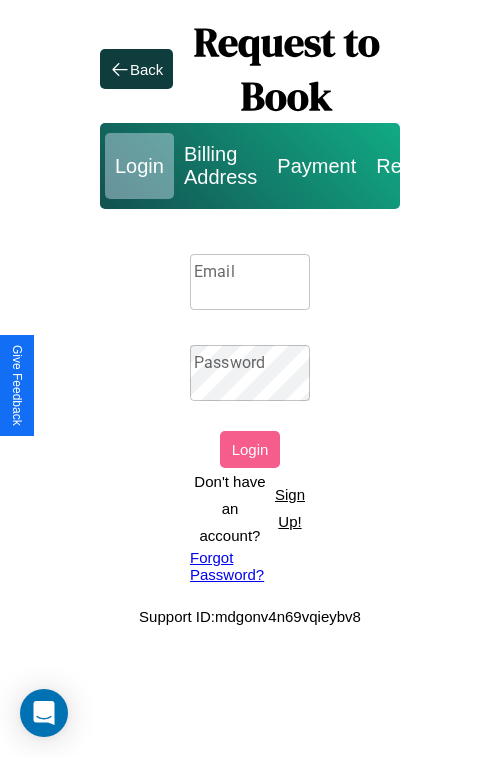 click on "Sign Up!" at bounding box center [290, 508] 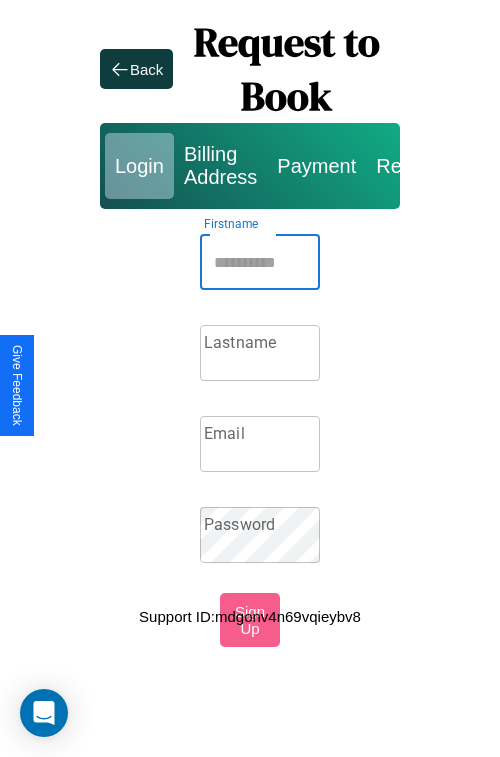 click on "Firstname" at bounding box center [260, 262] 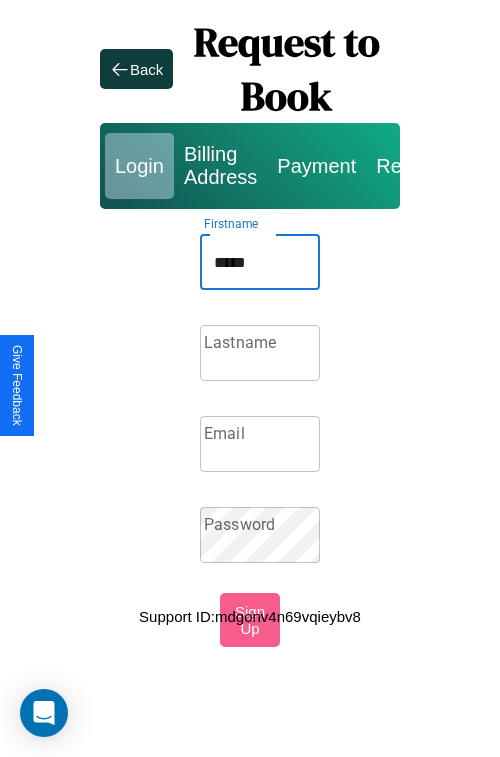 type on "*****" 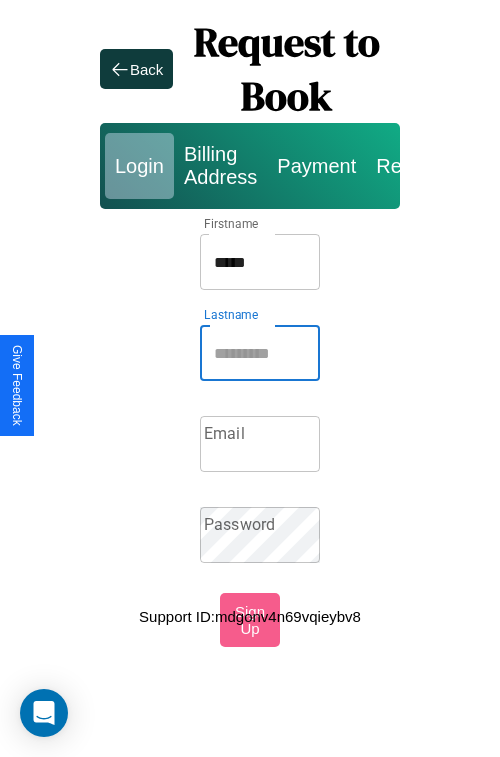 click on "Lastname" at bounding box center [260, 353] 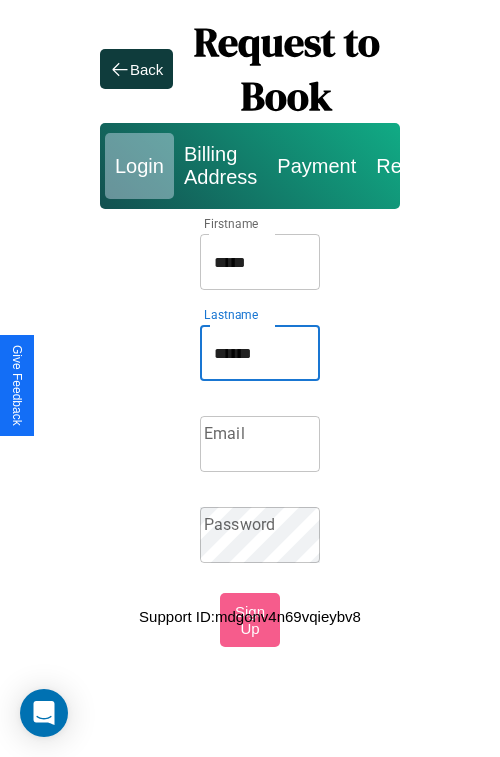 type on "******" 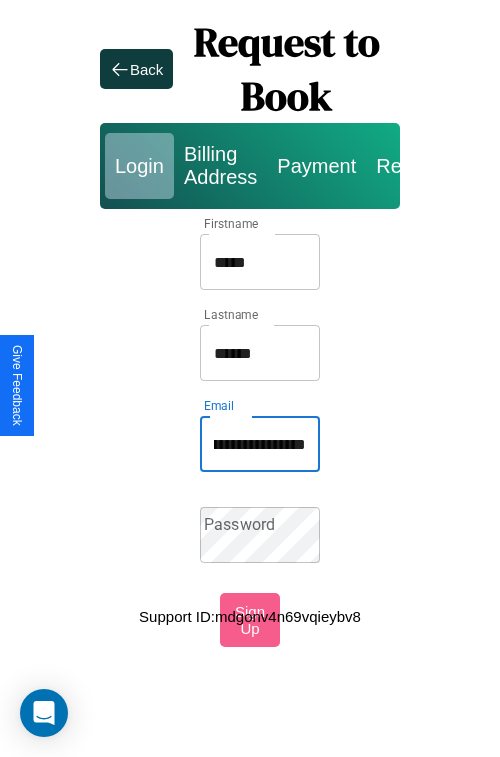 scroll, scrollTop: 0, scrollLeft: 60, axis: horizontal 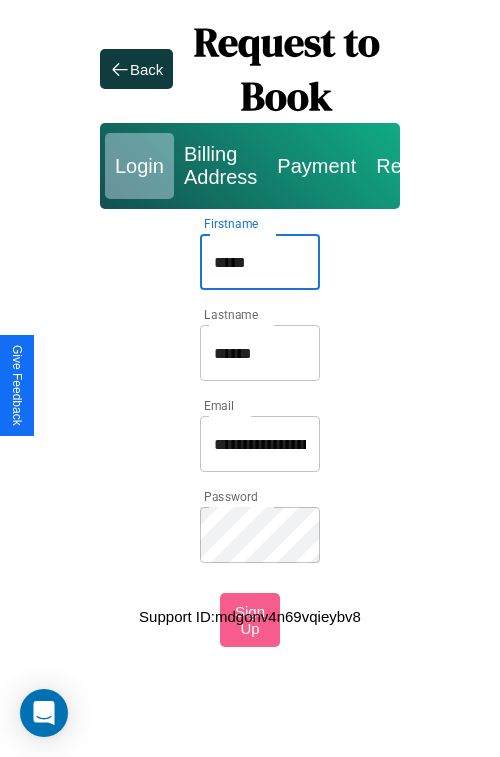 click on "*****" at bounding box center [260, 262] 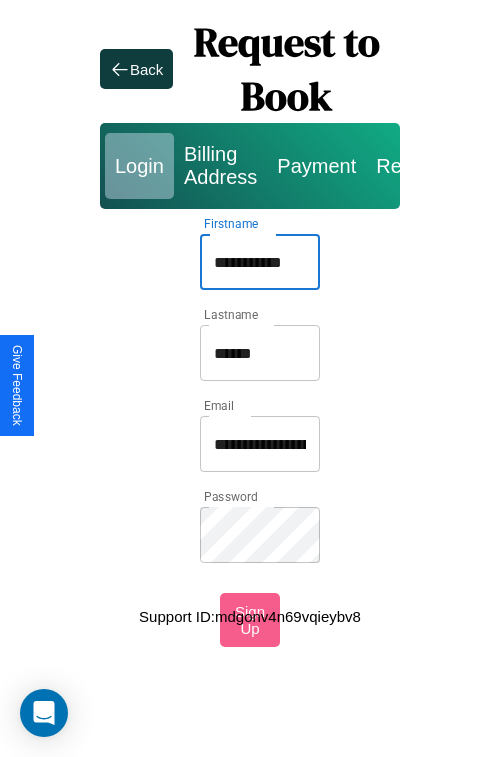 type on "**********" 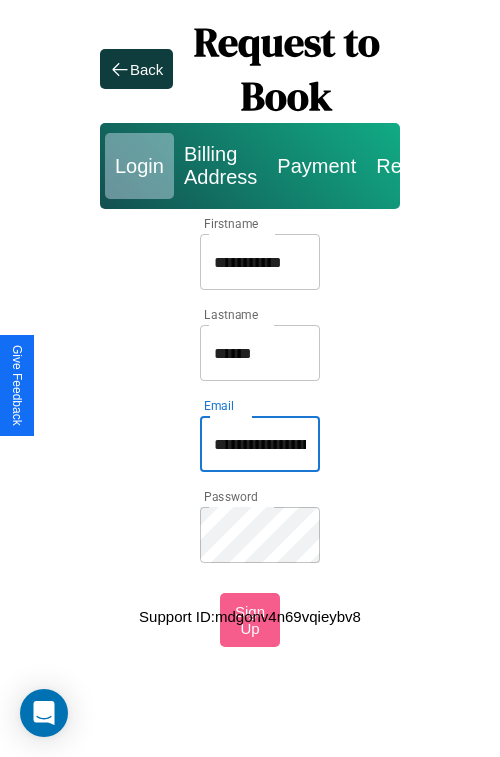 click on "**********" at bounding box center (260, 444) 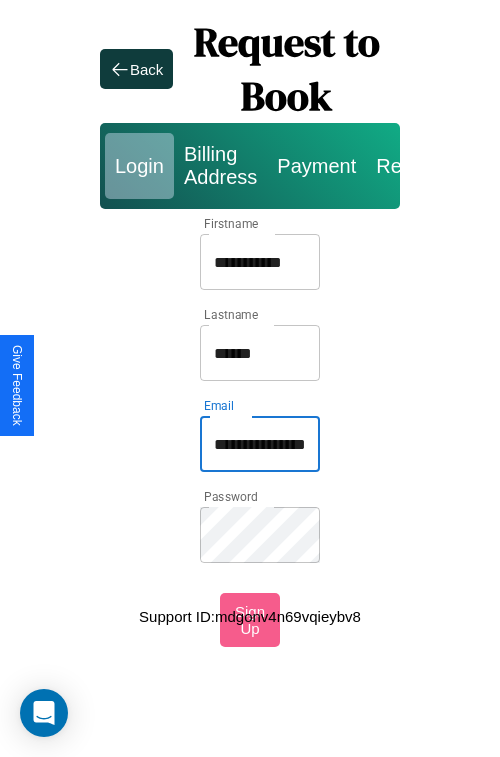 type on "**********" 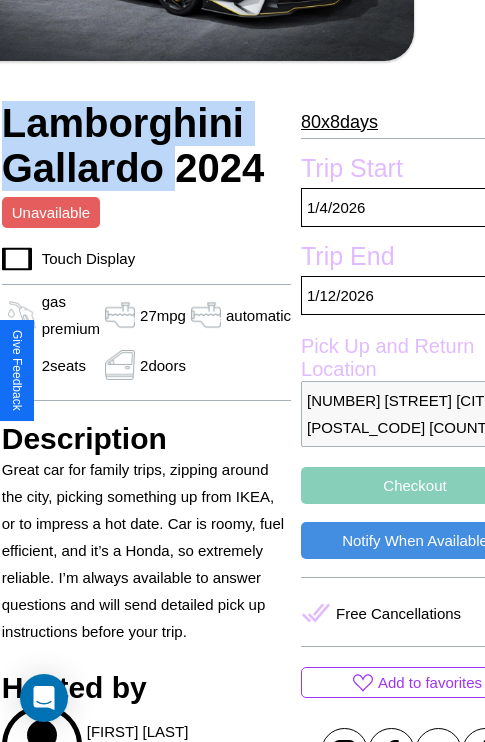 scroll, scrollTop: 408, scrollLeft: 107, axis: both 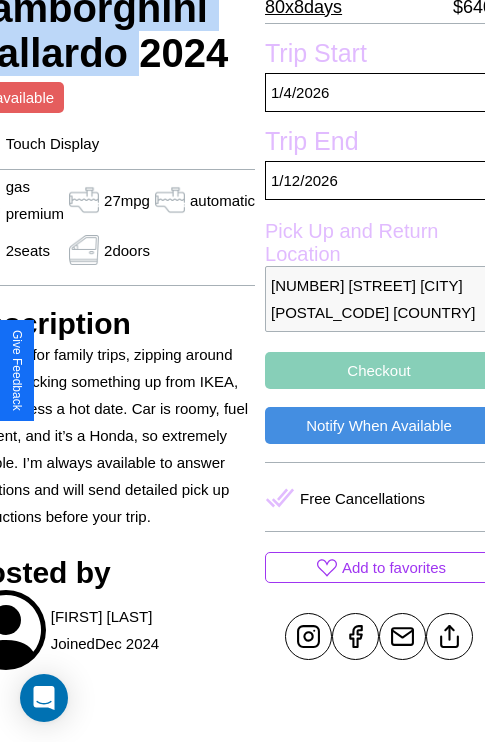 click on "Checkout" at bounding box center [379, 370] 